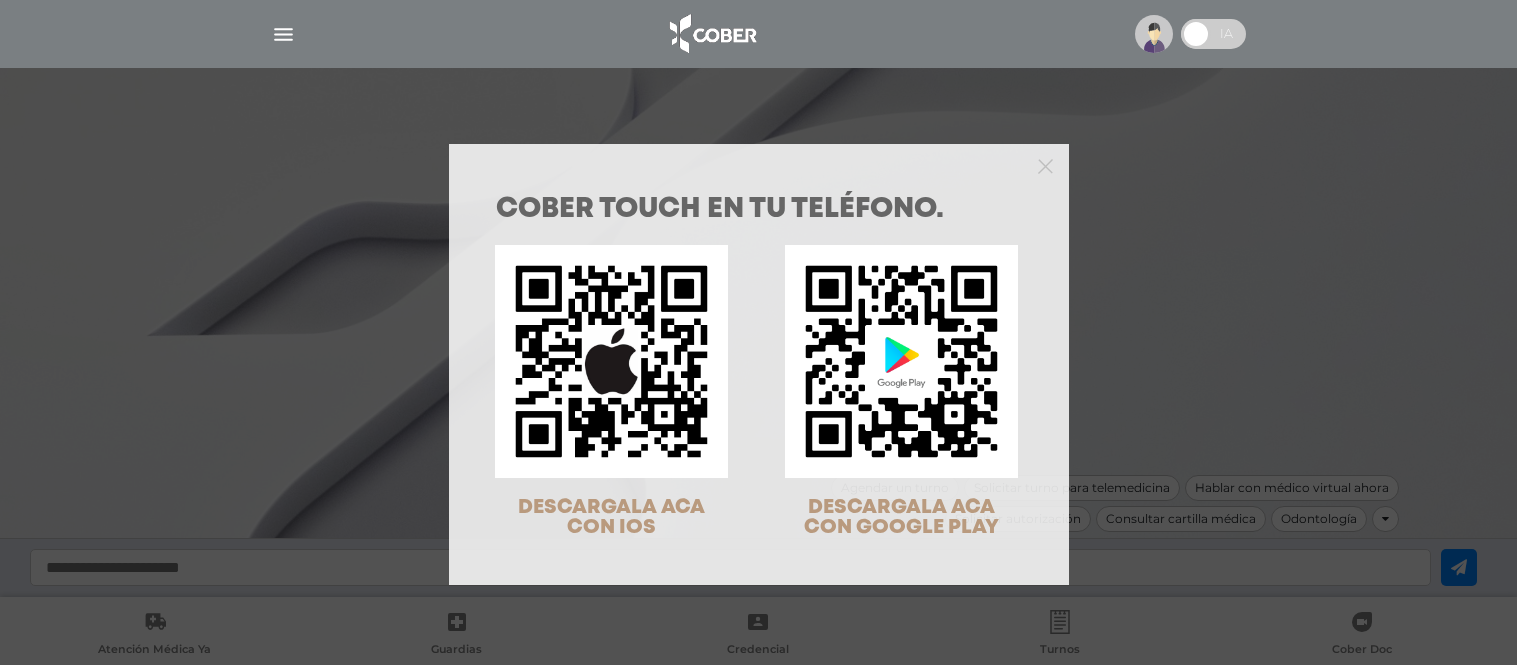 scroll, scrollTop: 0, scrollLeft: 0, axis: both 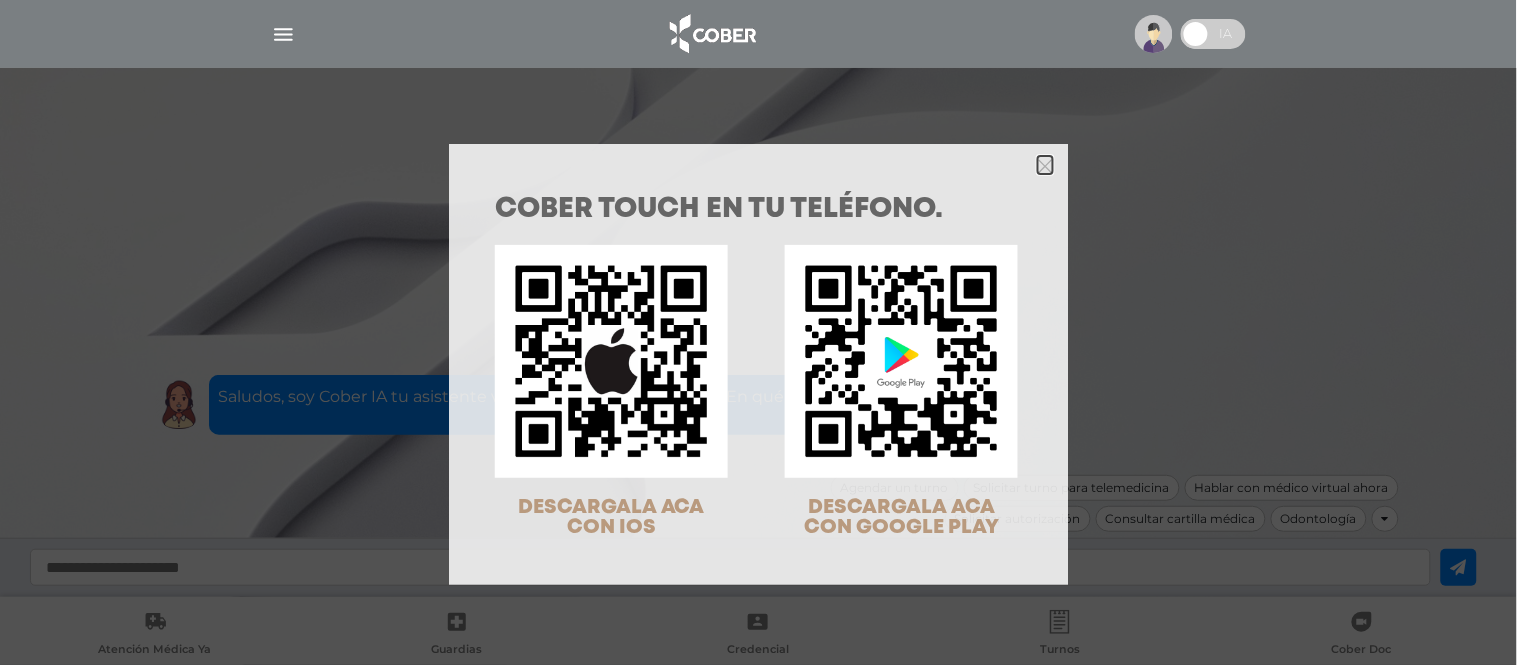 click at bounding box center (1045, 166) 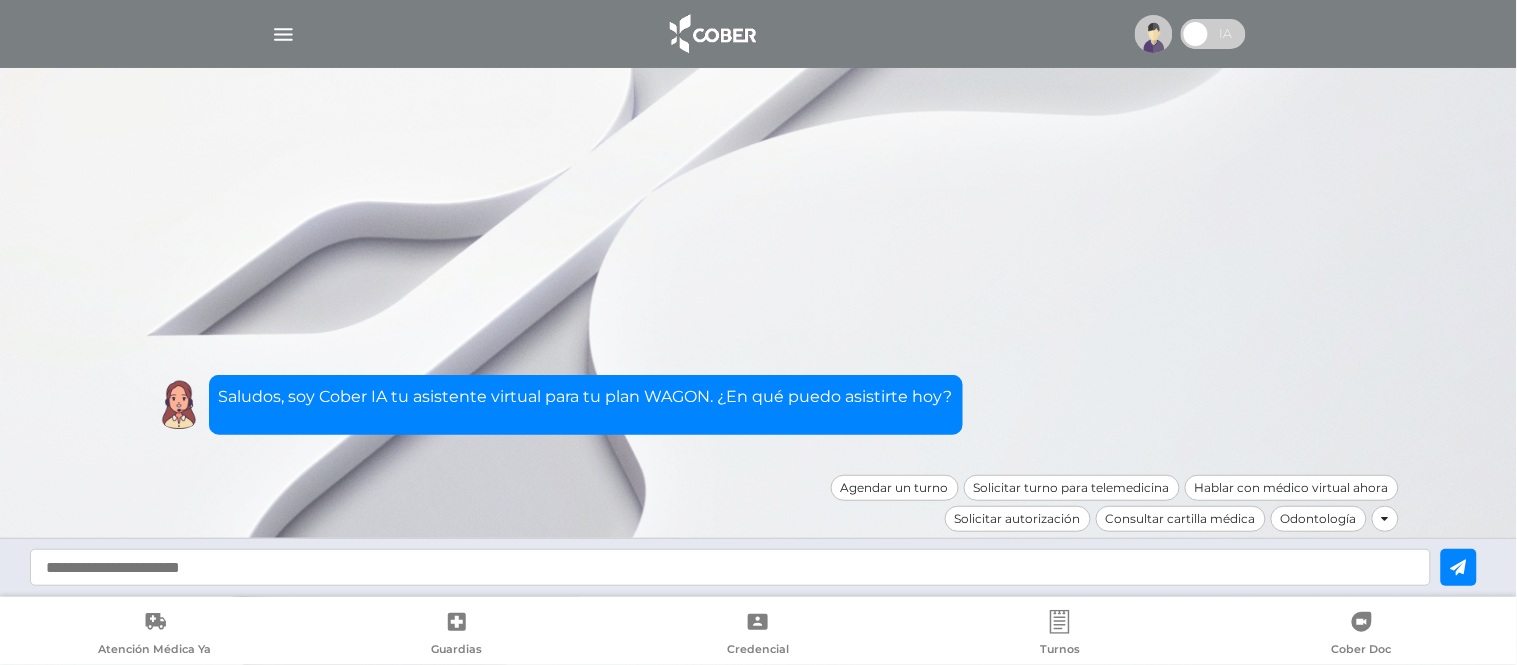 click at bounding box center [1154, 34] 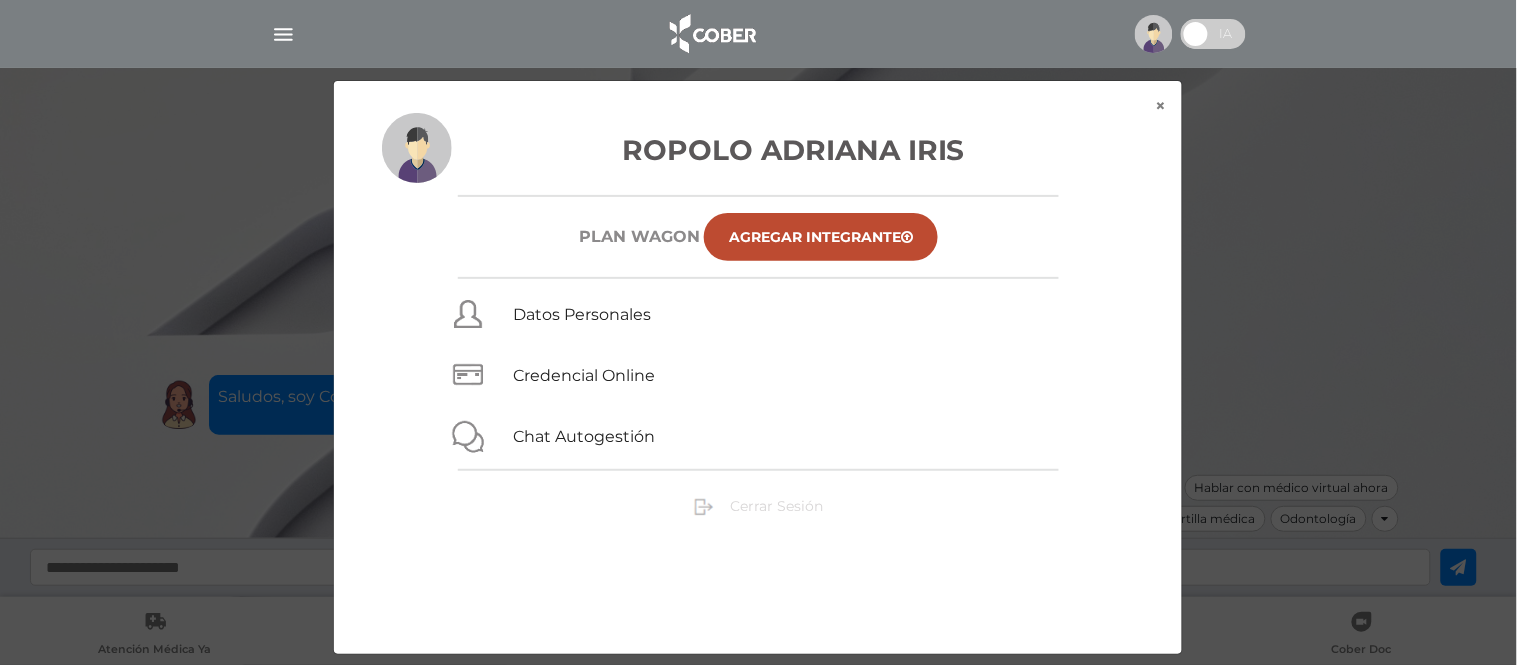 click on "Cerrar Sesión" at bounding box center (776, 506) 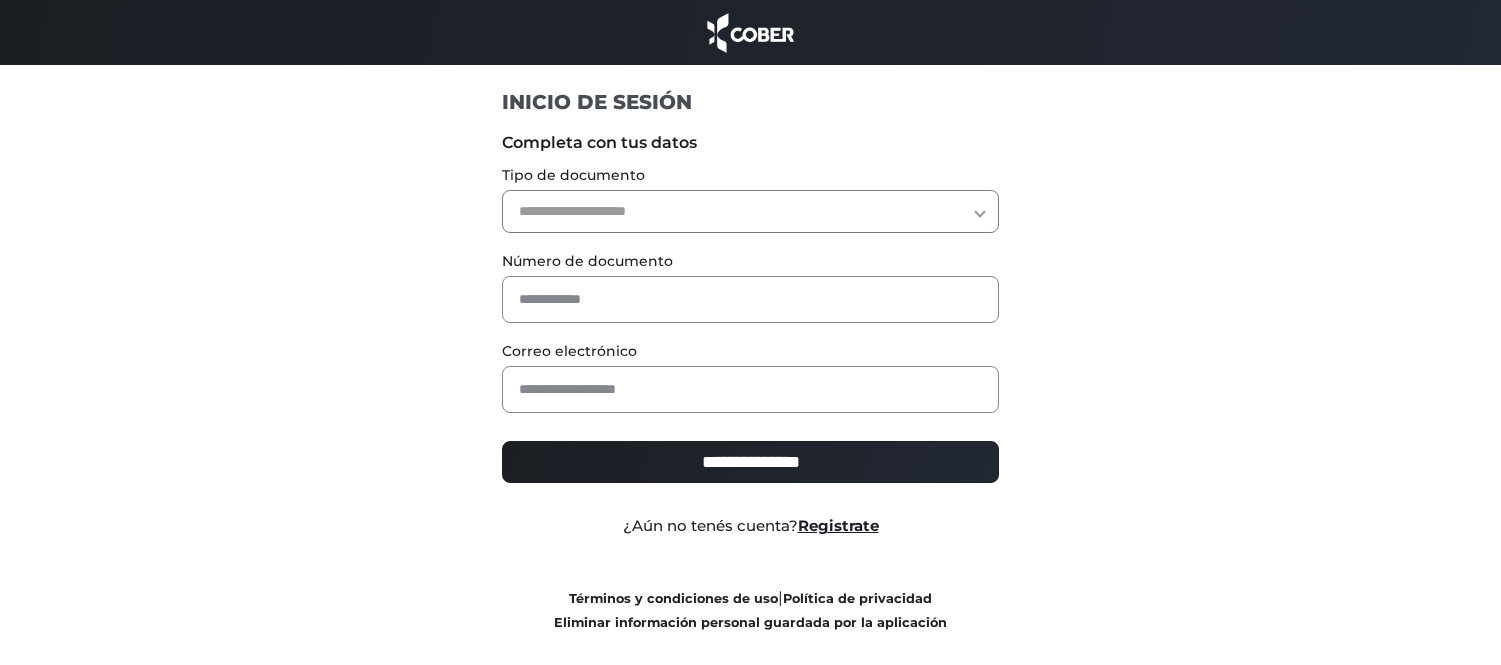scroll, scrollTop: 0, scrollLeft: 0, axis: both 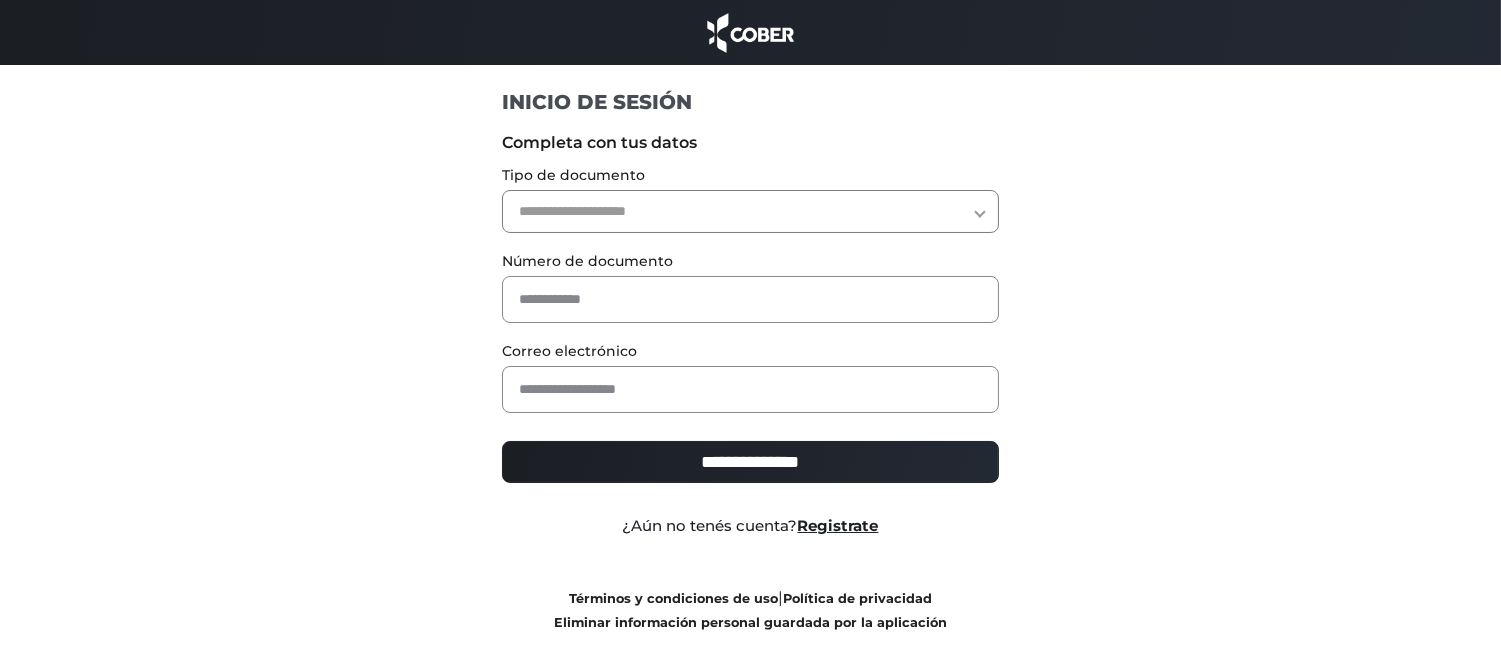 click on "**********" at bounding box center (750, 211) 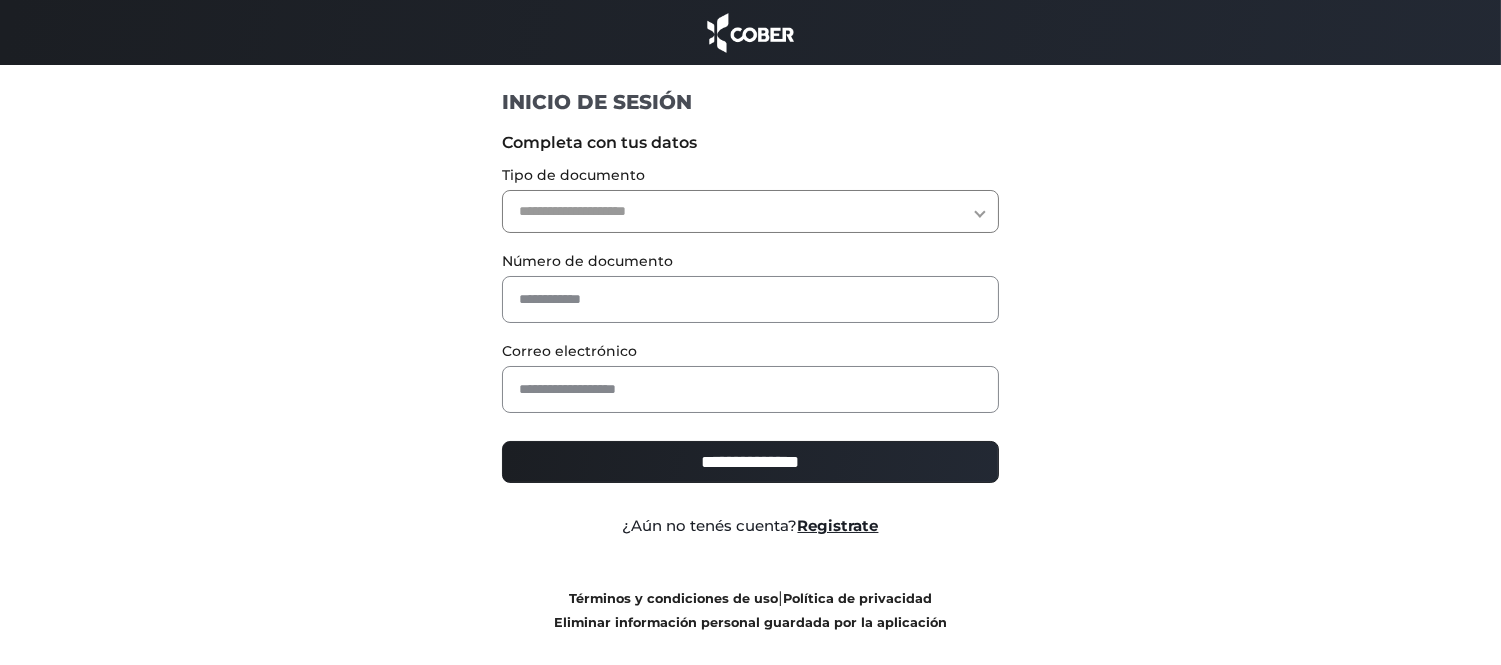 select on "***" 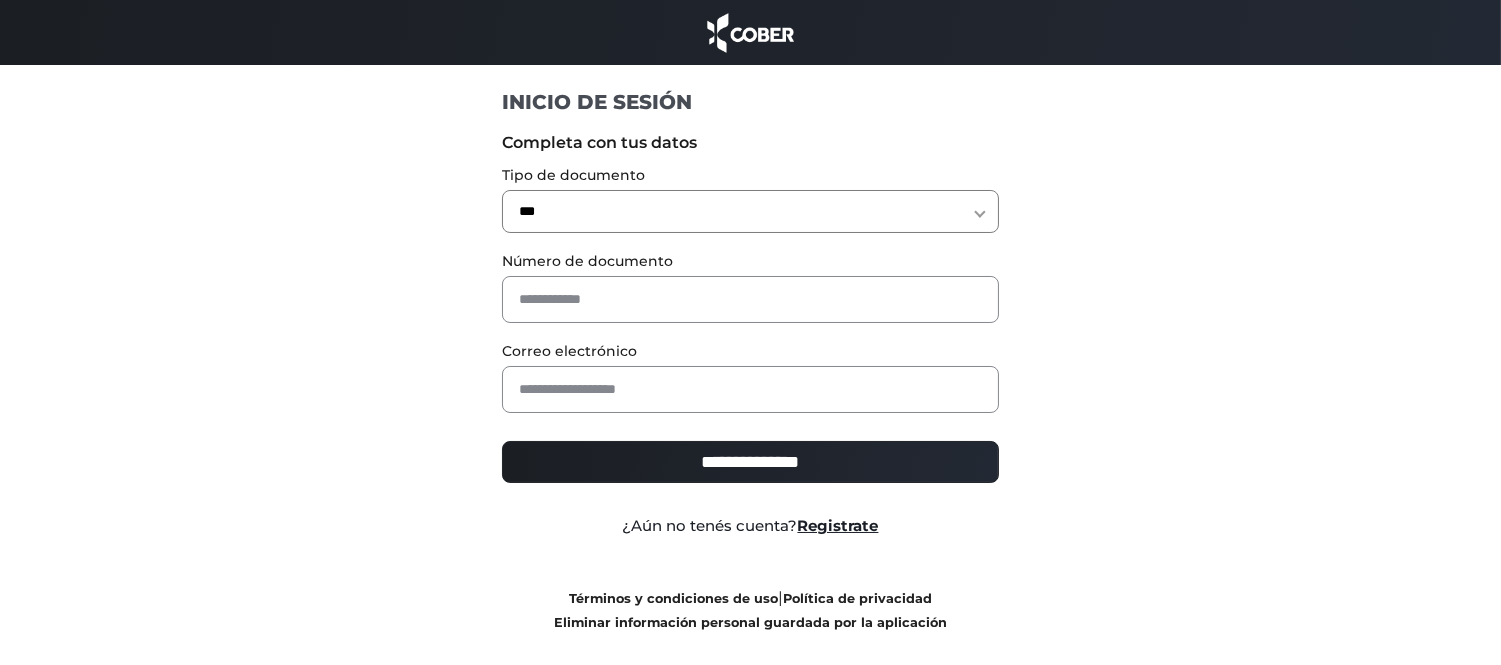 click on "**********" at bounding box center (750, 211) 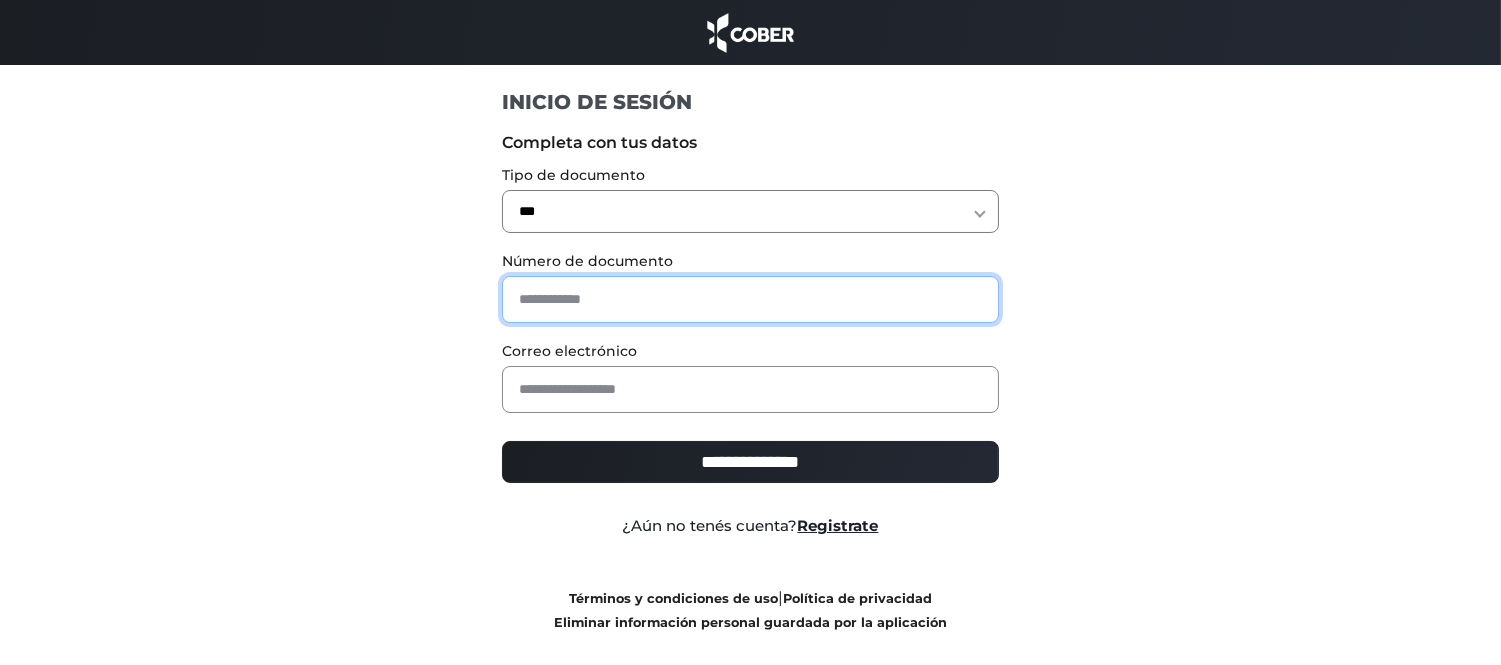 click at bounding box center (750, 299) 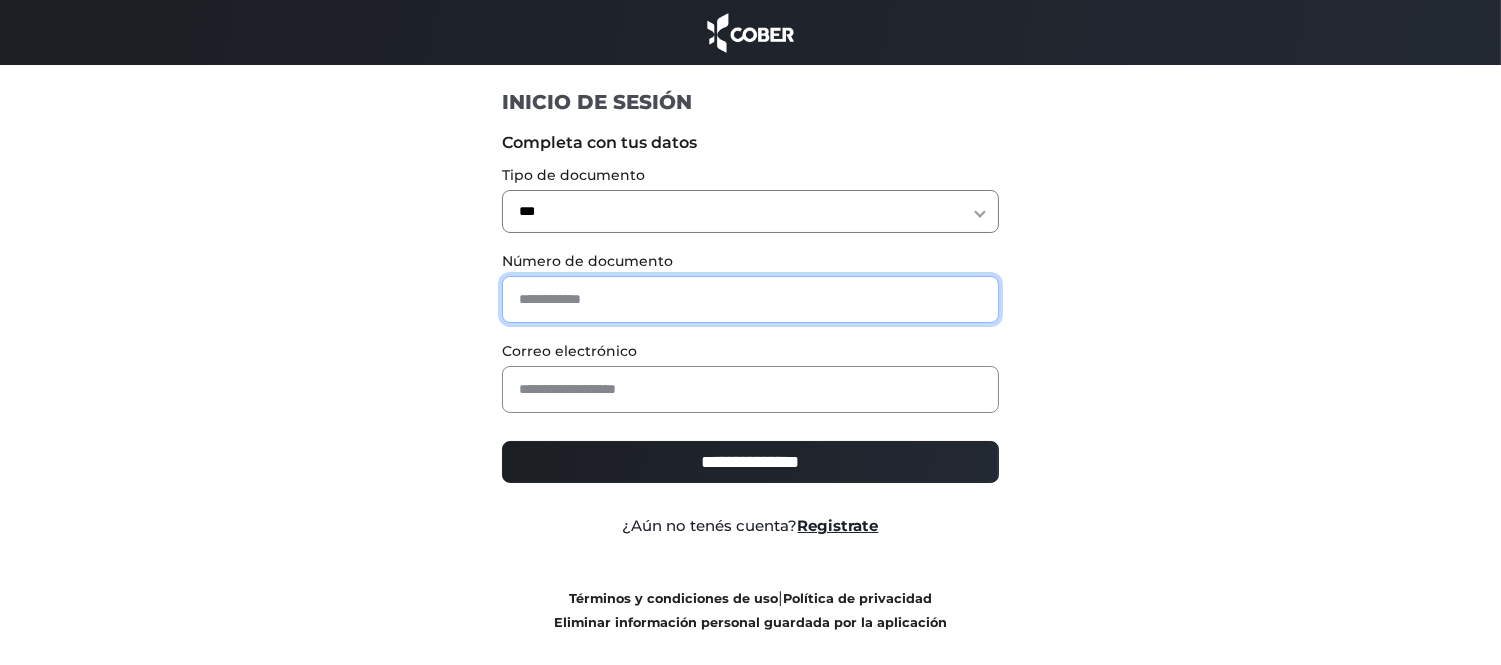 paste on "********" 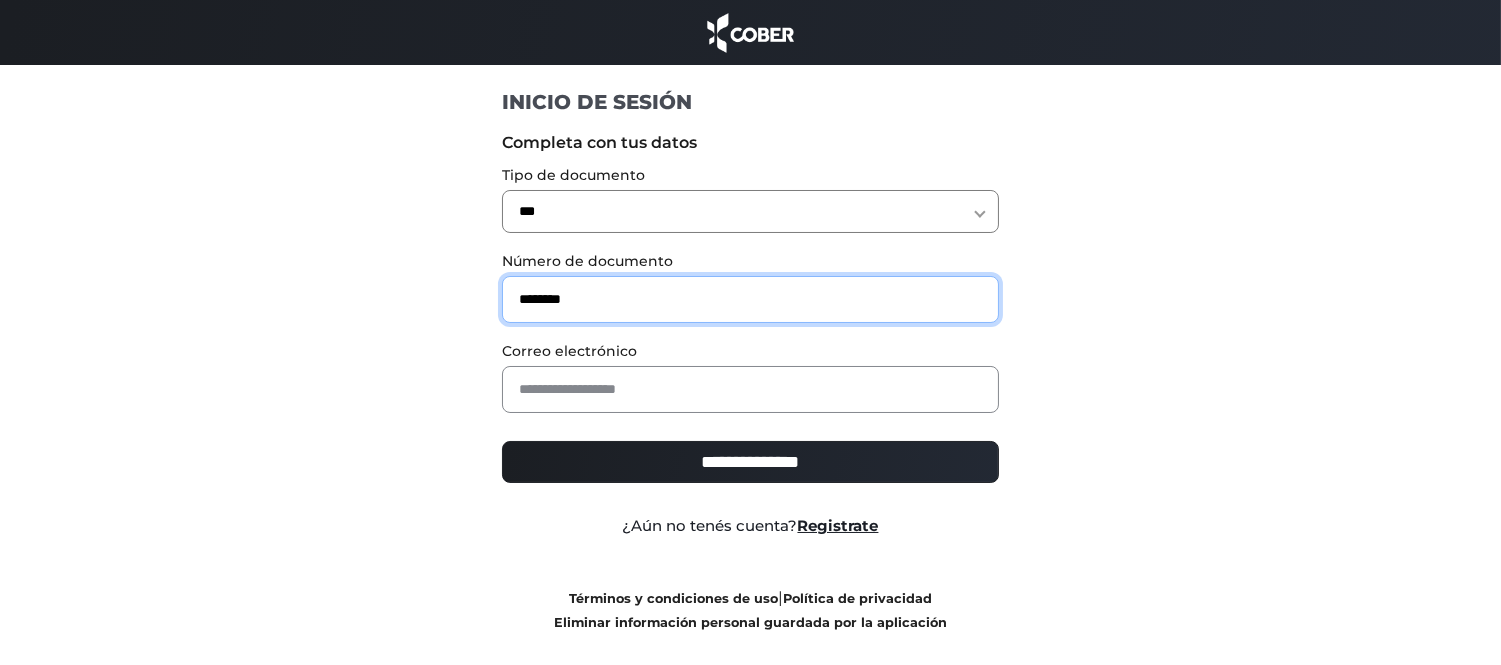 type on "********" 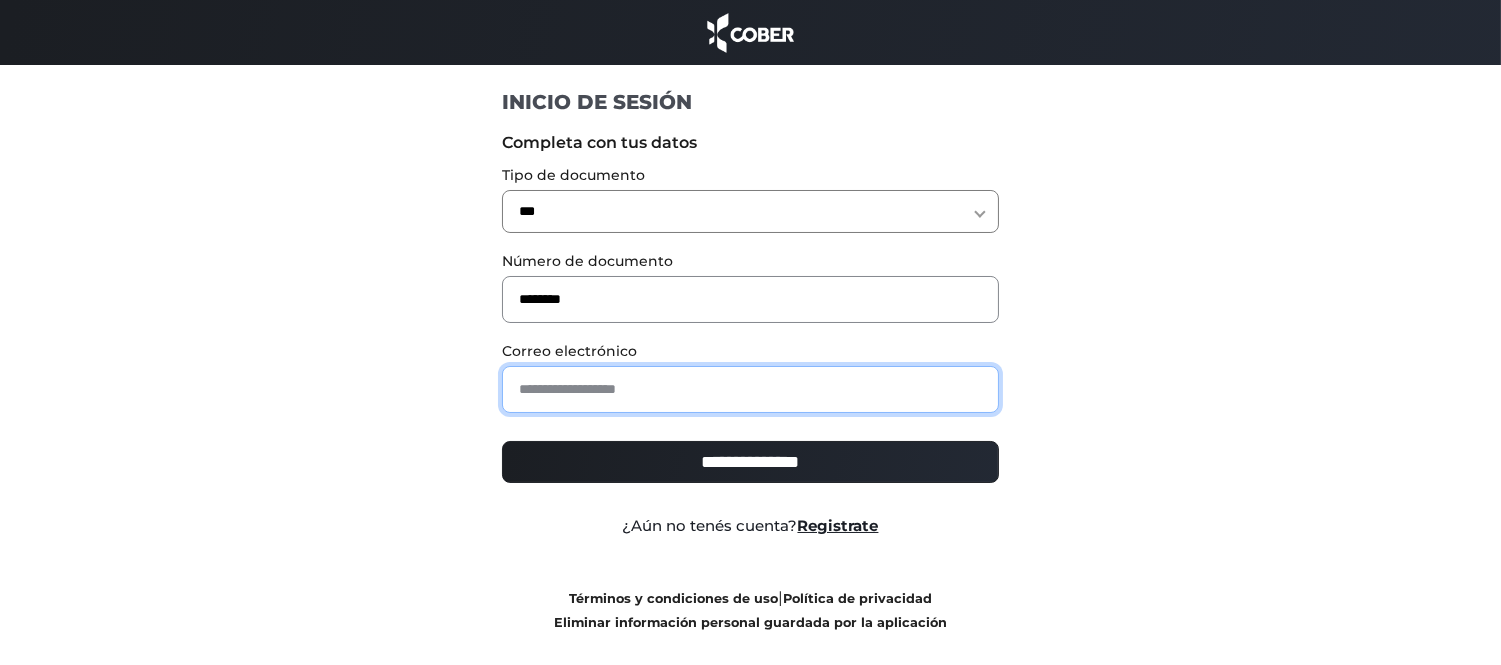 click at bounding box center (750, 389) 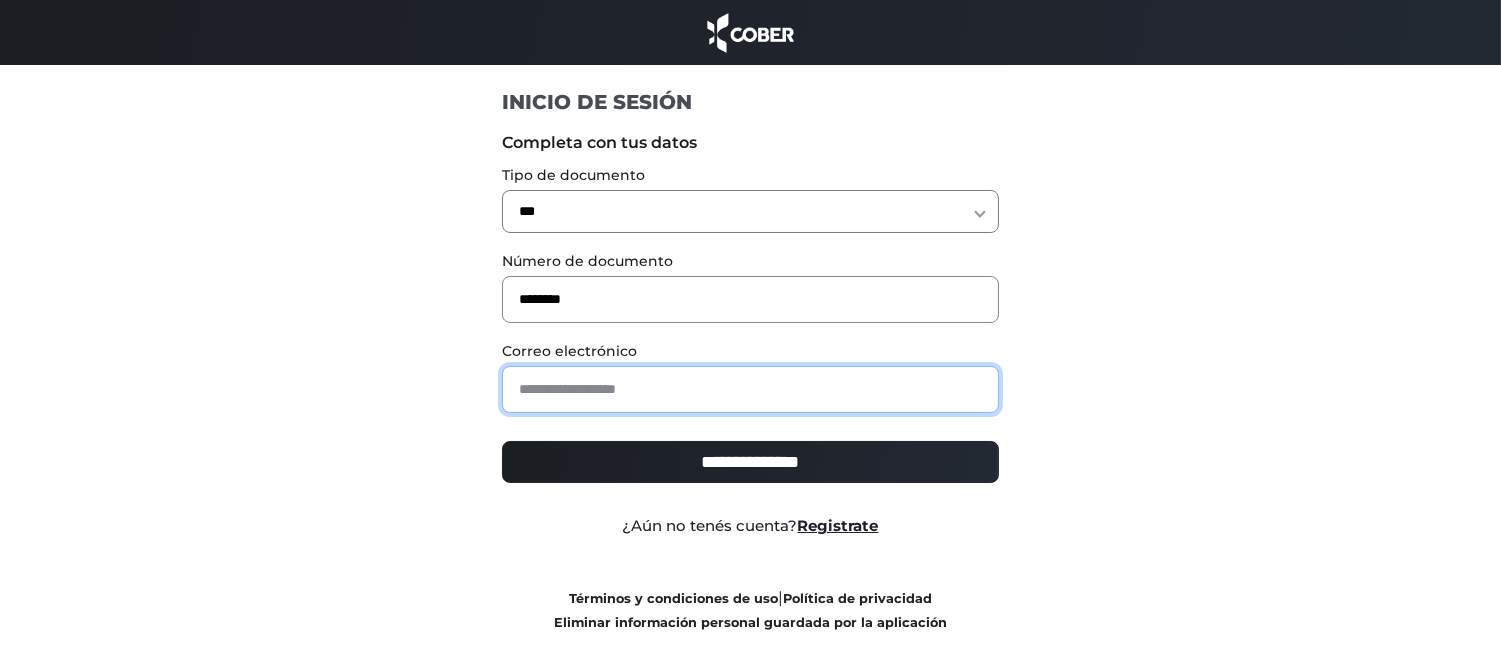 paste on "**********" 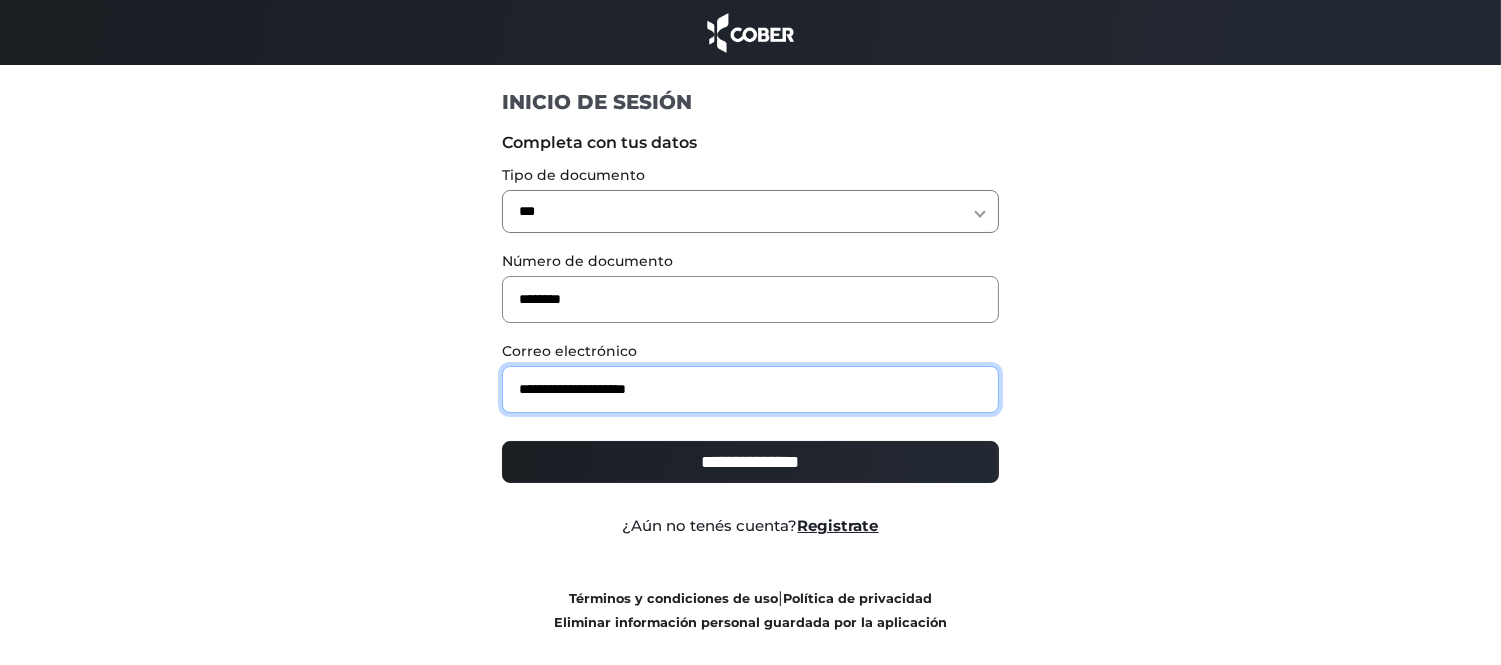 type on "**********" 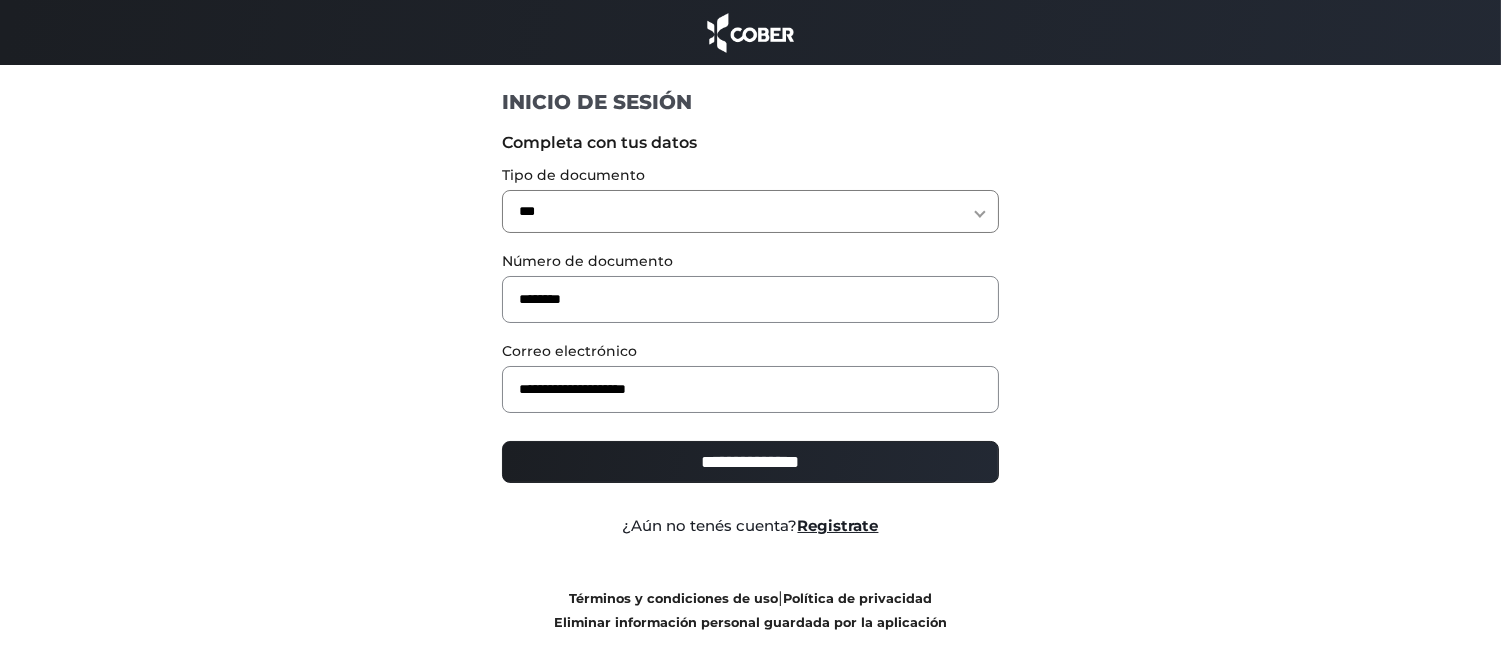 click on "**********" at bounding box center [750, 462] 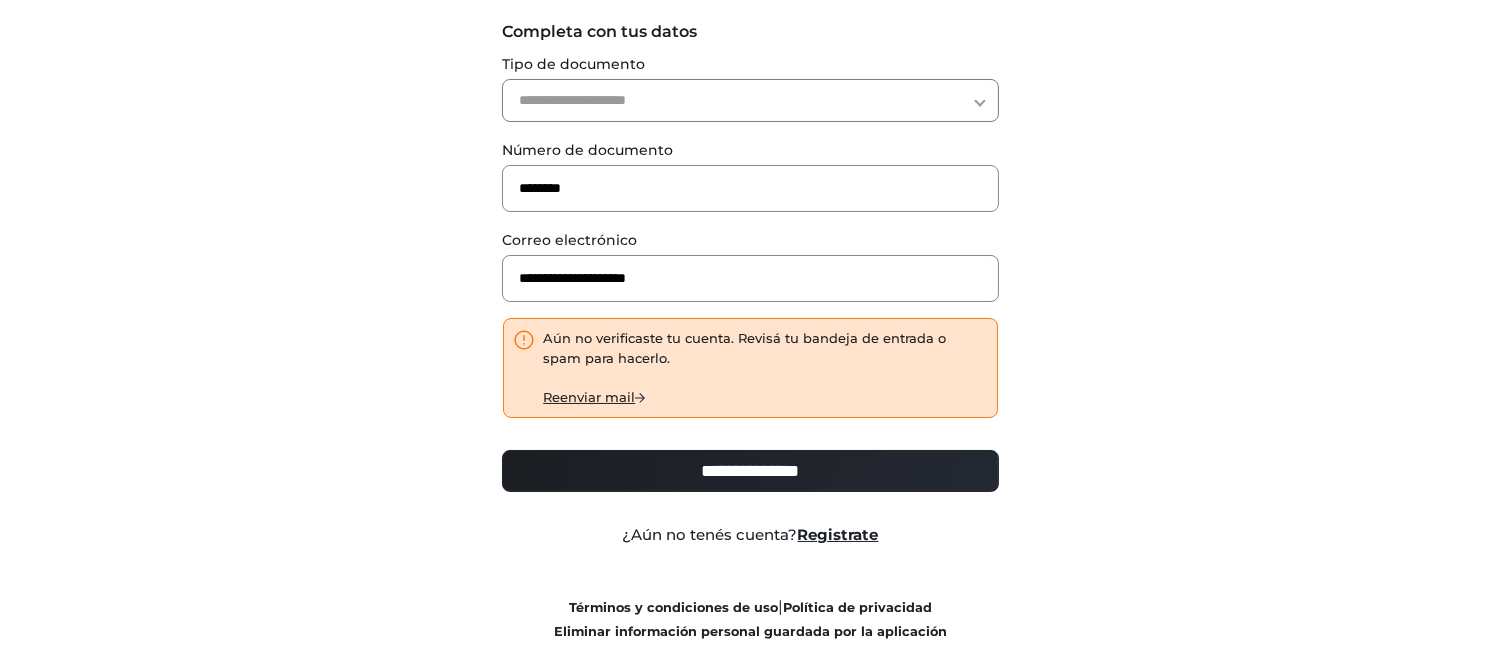 scroll, scrollTop: 177, scrollLeft: 0, axis: vertical 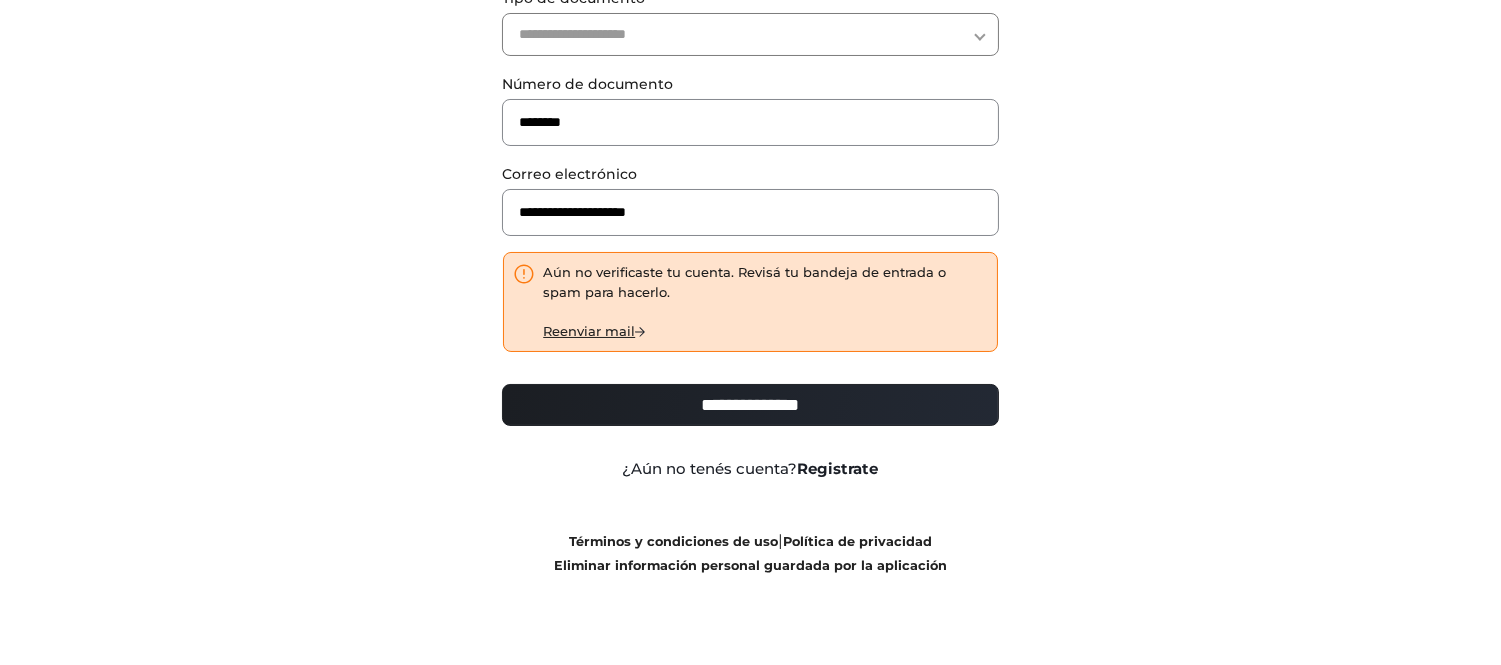 click on "Registrate" at bounding box center [838, 468] 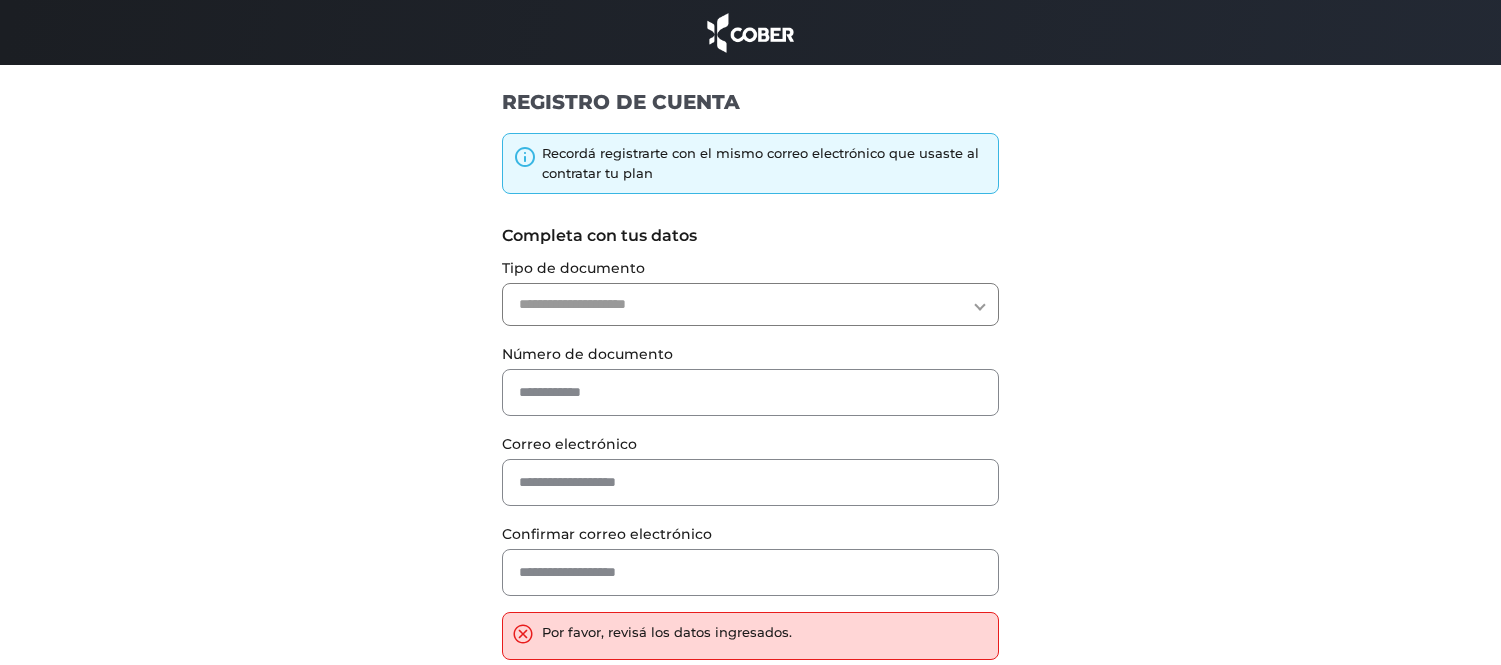 scroll, scrollTop: 0, scrollLeft: 0, axis: both 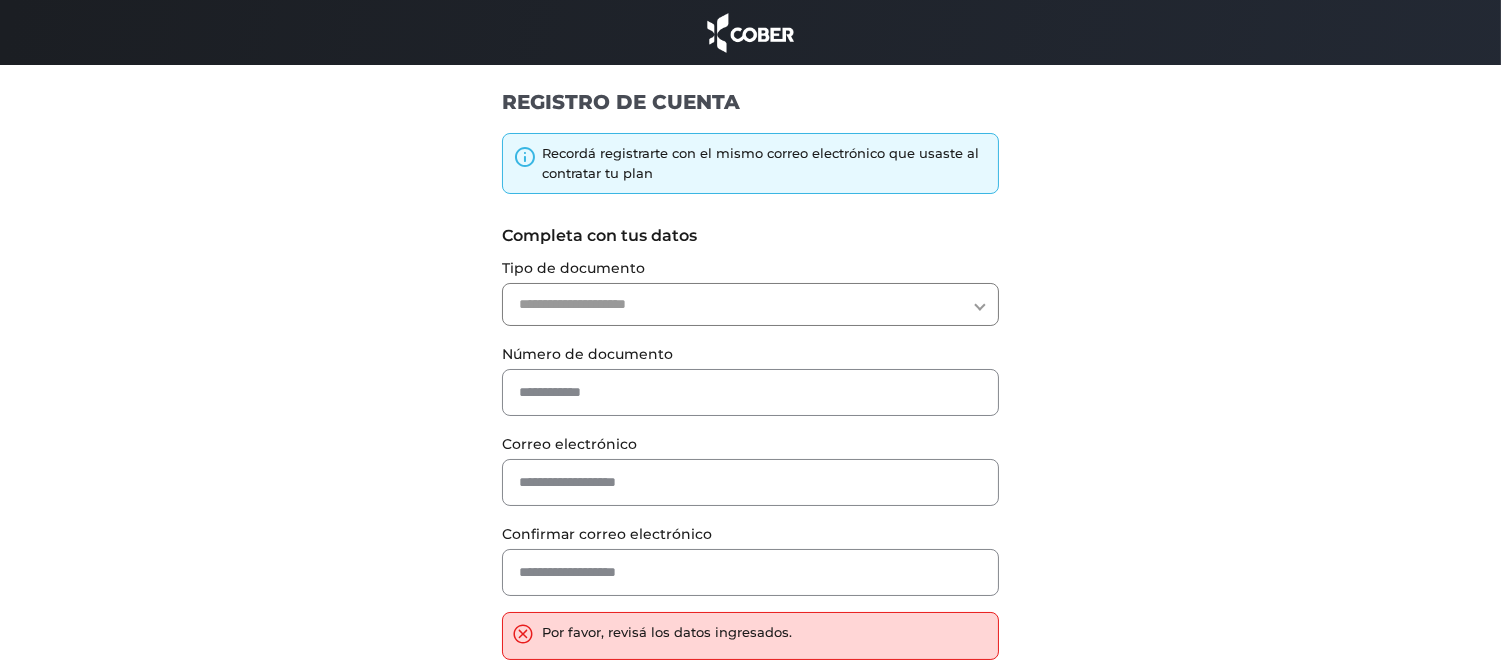 click on "**********" at bounding box center (750, 304) 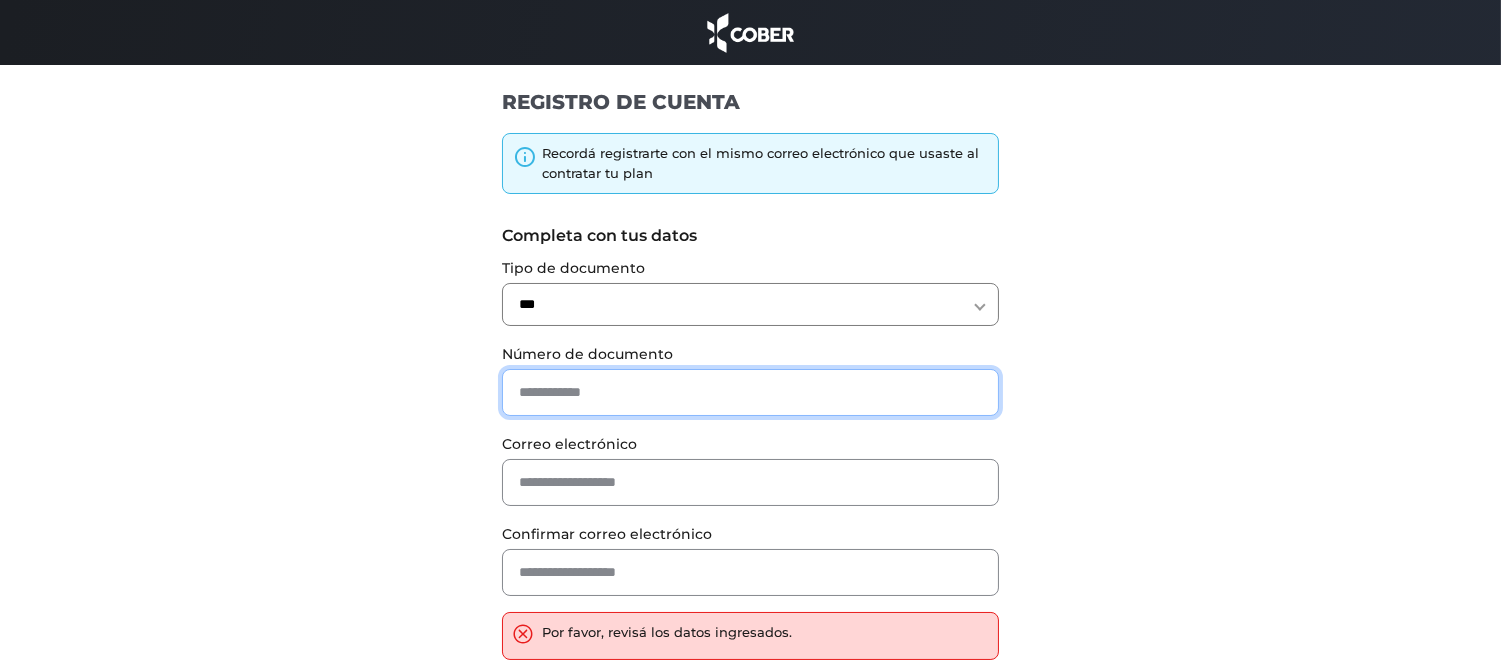 click at bounding box center (750, 392) 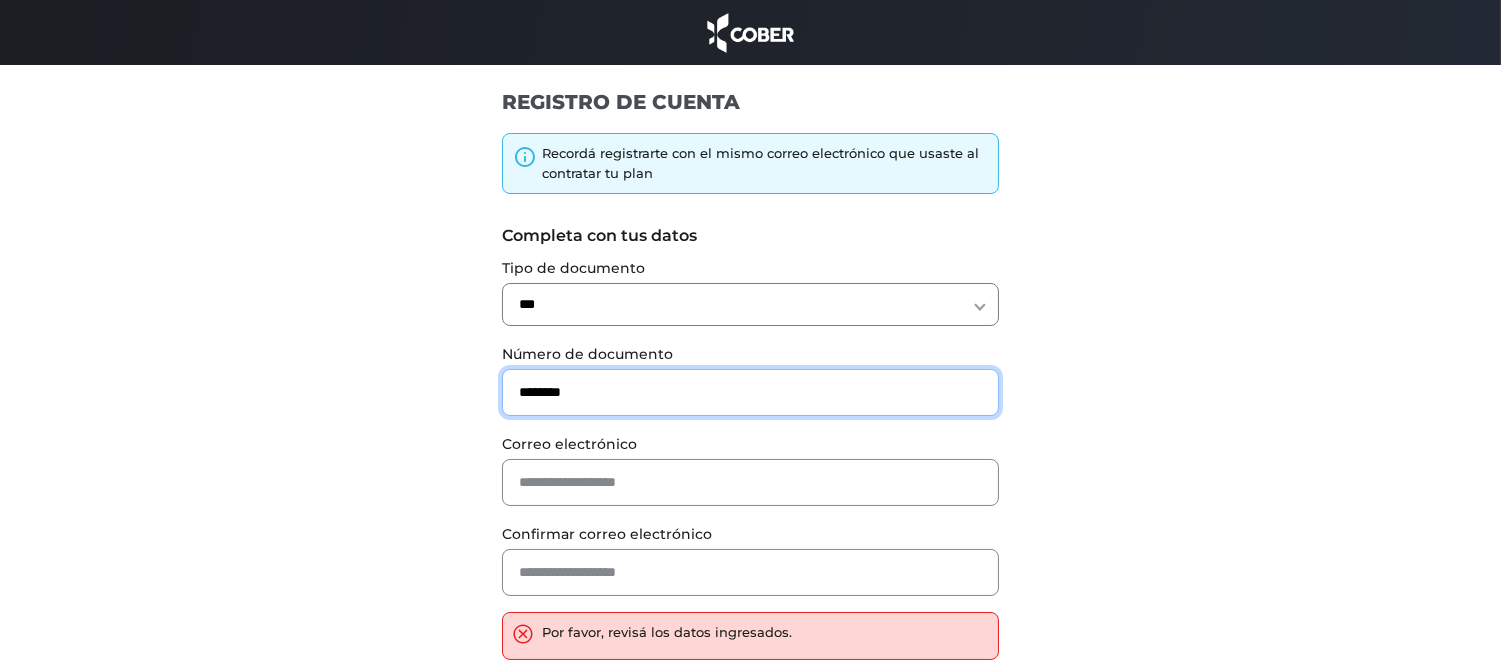 drag, startPoint x: 721, startPoint y: 392, endPoint x: 711, endPoint y: 418, distance: 27.856777 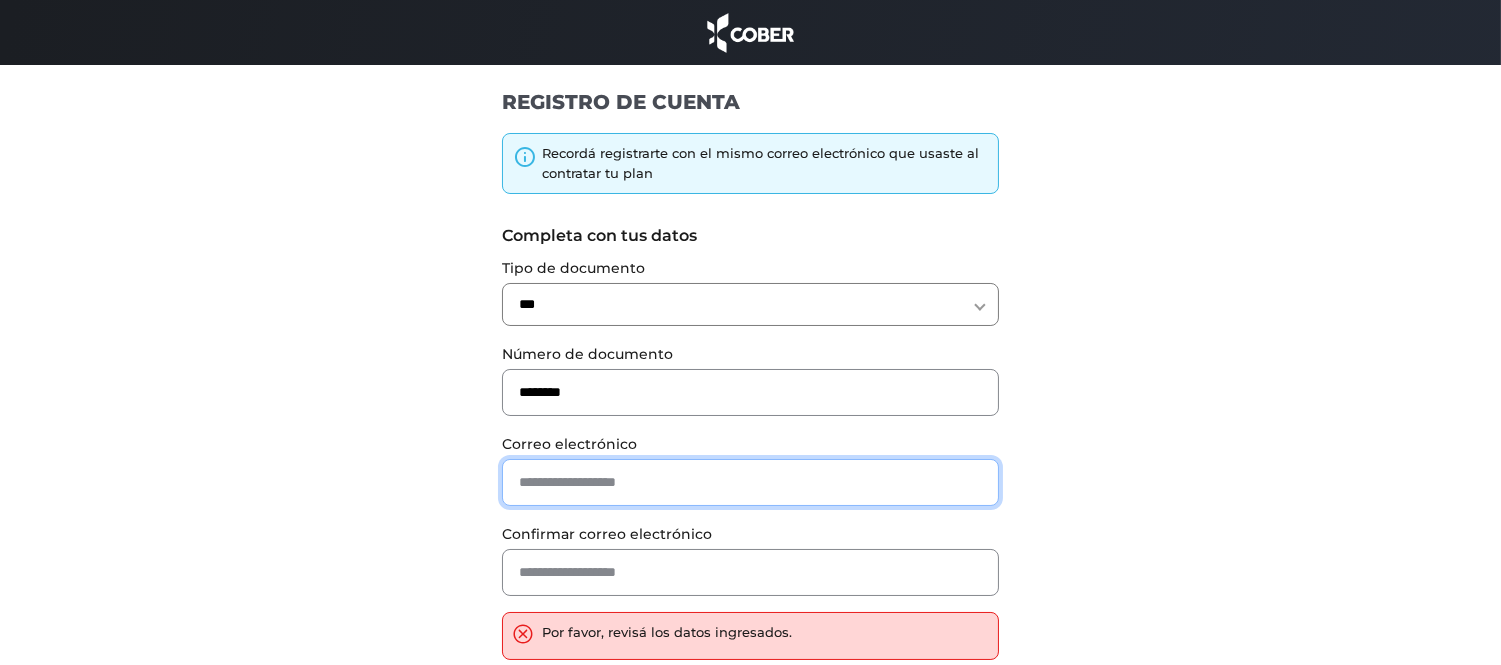 click at bounding box center (750, 482) 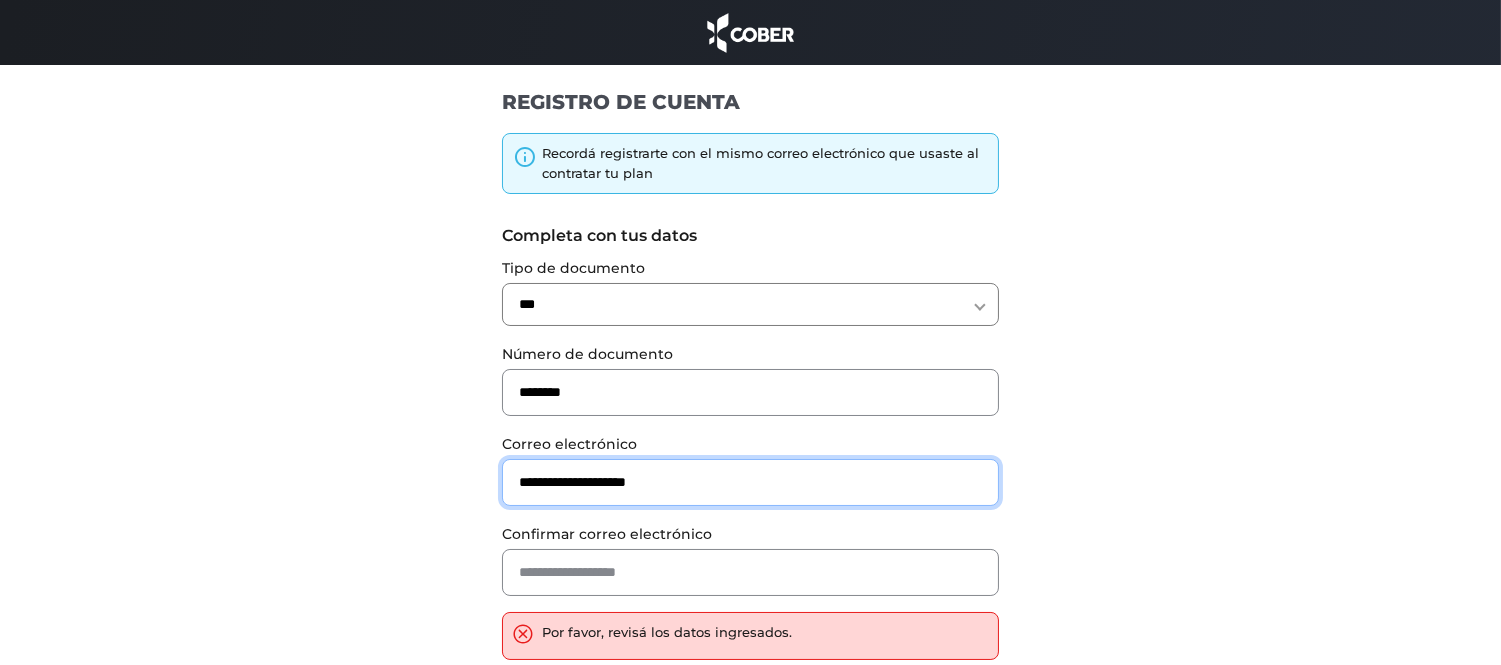 type on "**********" 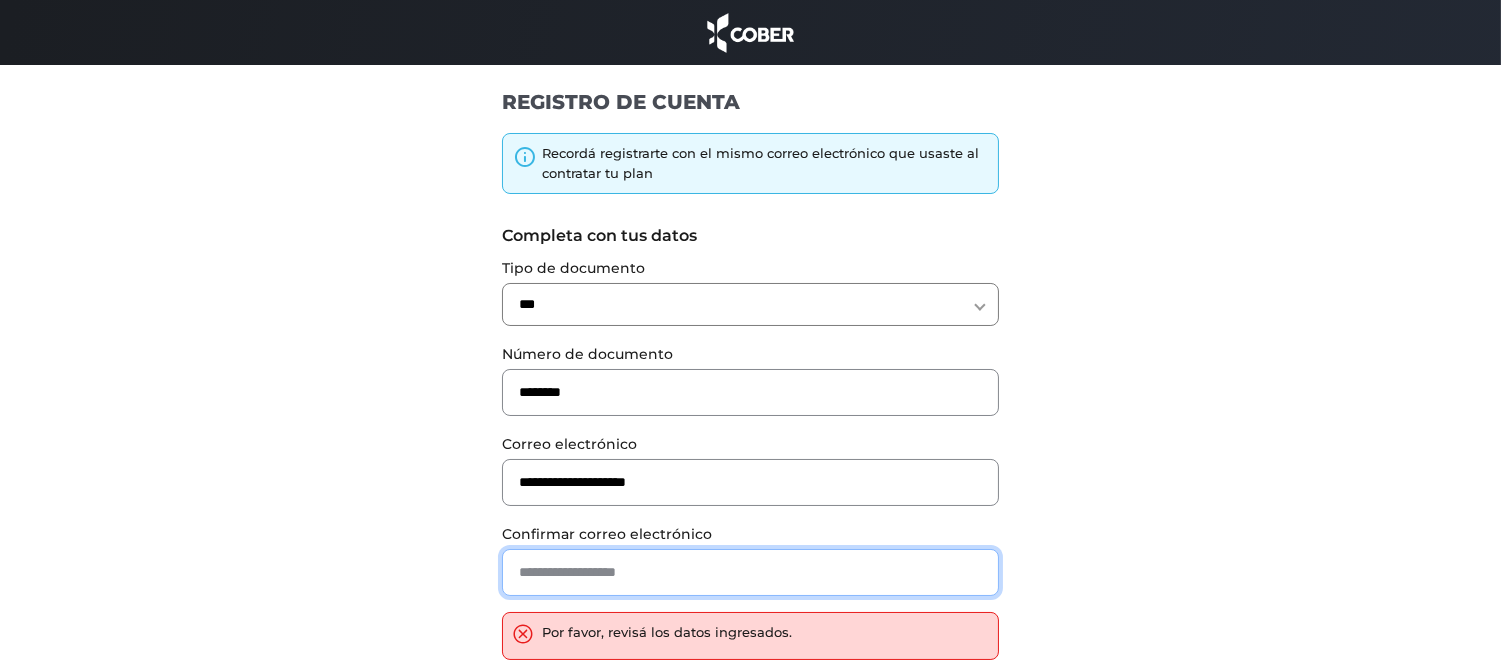 click at bounding box center [750, 572] 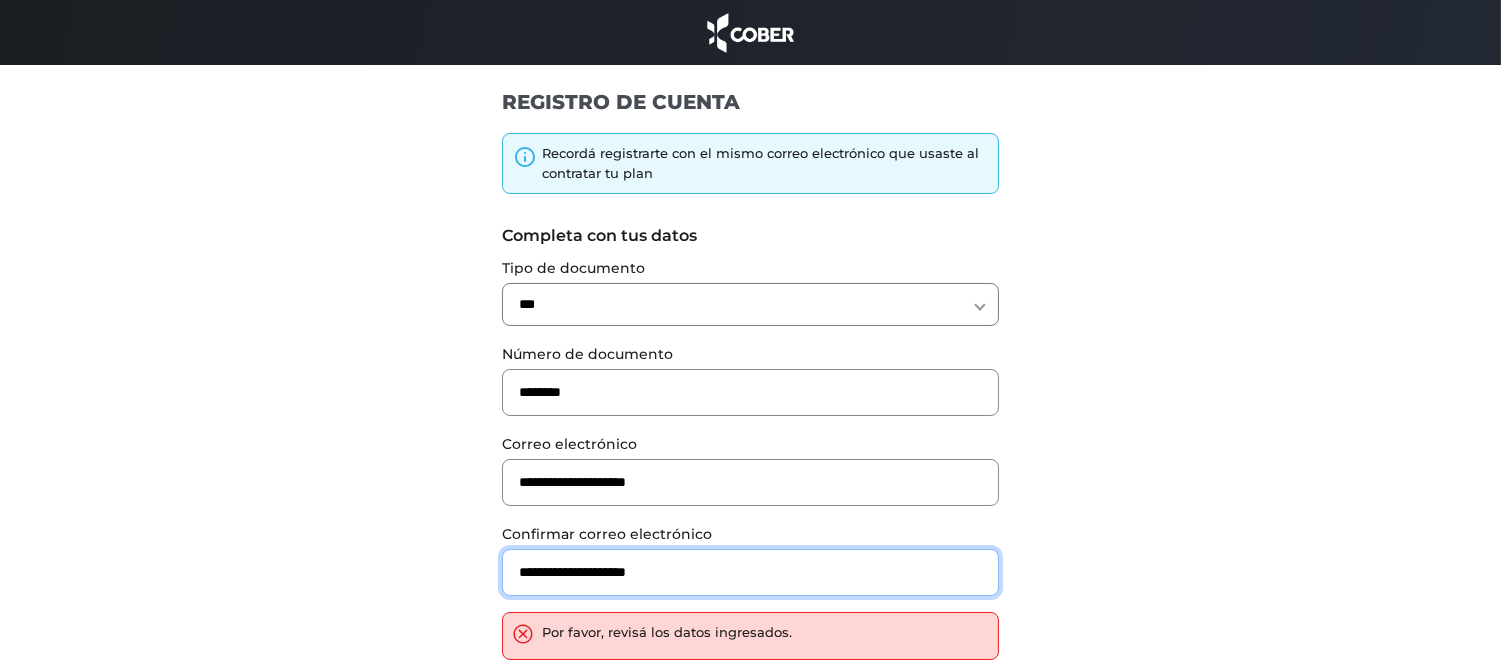 type on "**********" 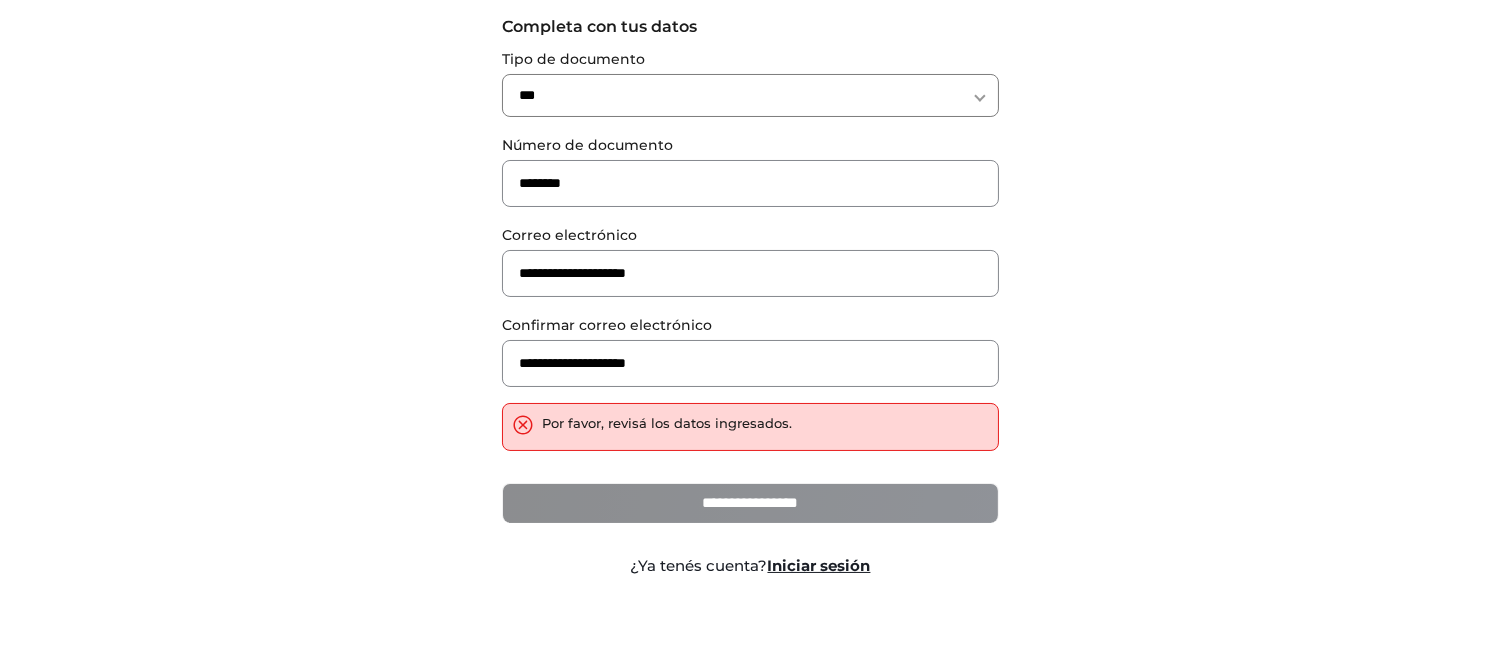 click on "**********" at bounding box center (750, 503) 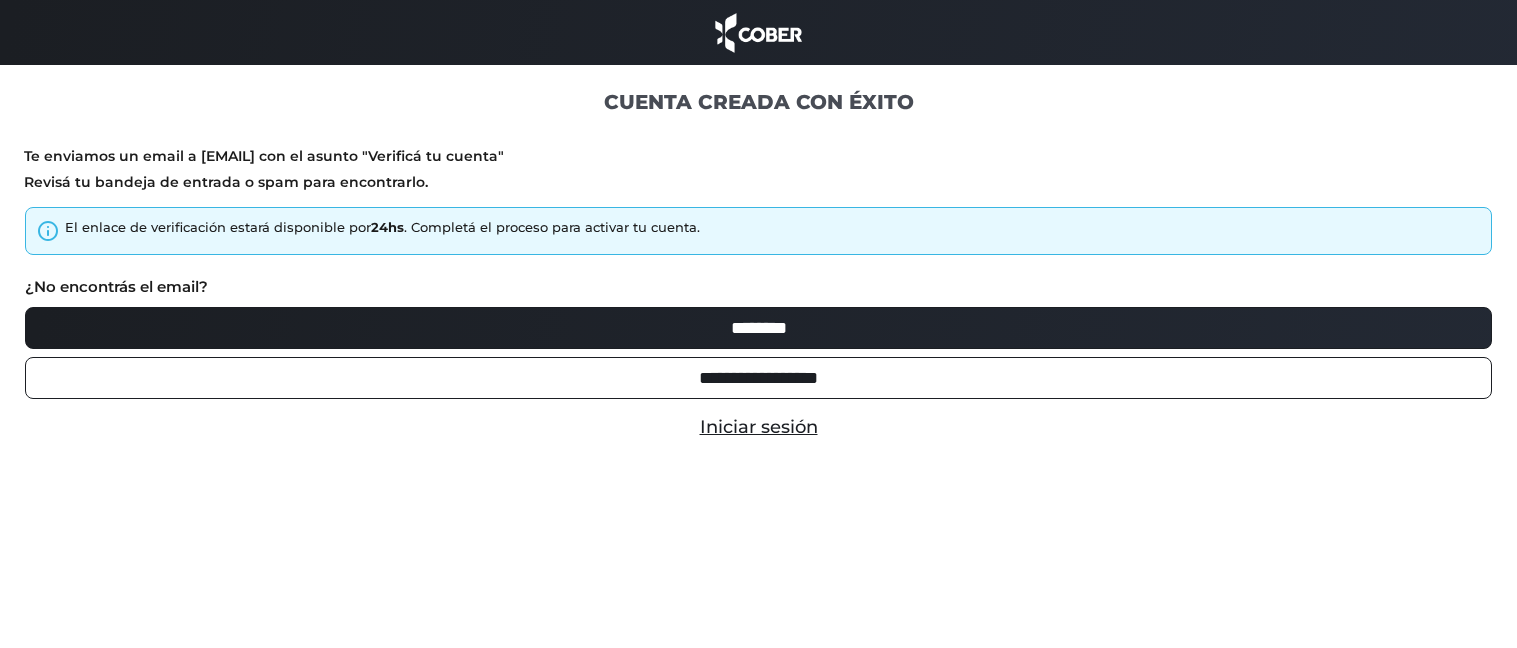 scroll, scrollTop: 0, scrollLeft: 0, axis: both 